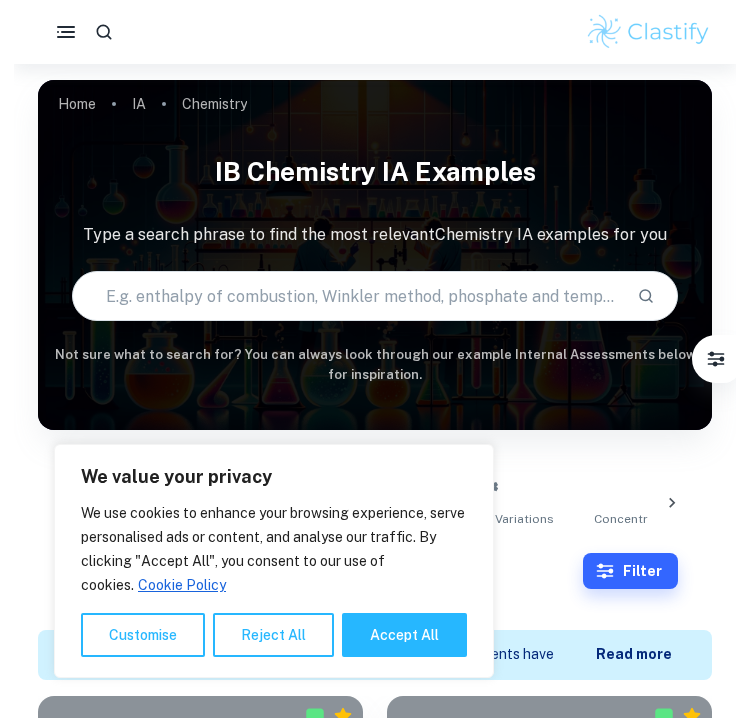 scroll, scrollTop: 0, scrollLeft: 0, axis: both 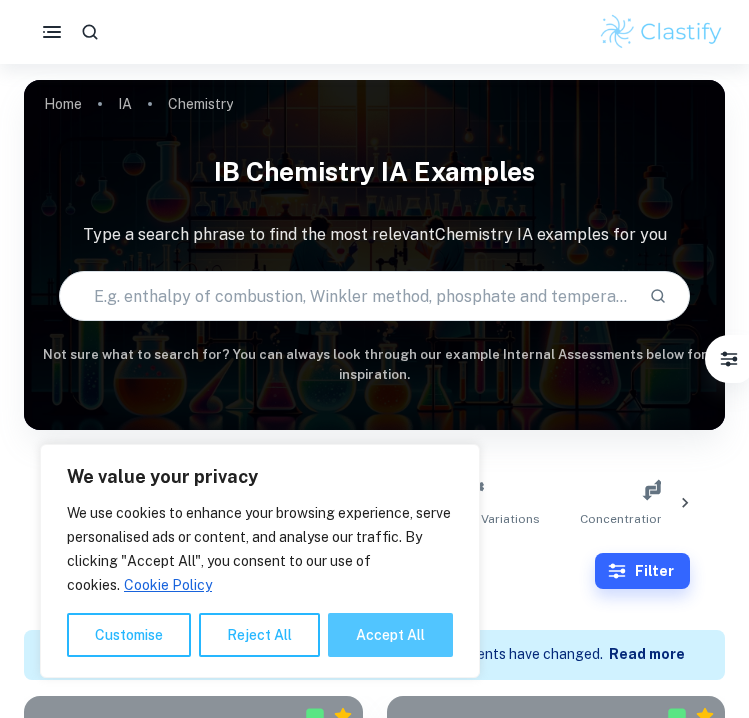 click on "Accept All" at bounding box center [390, 635] 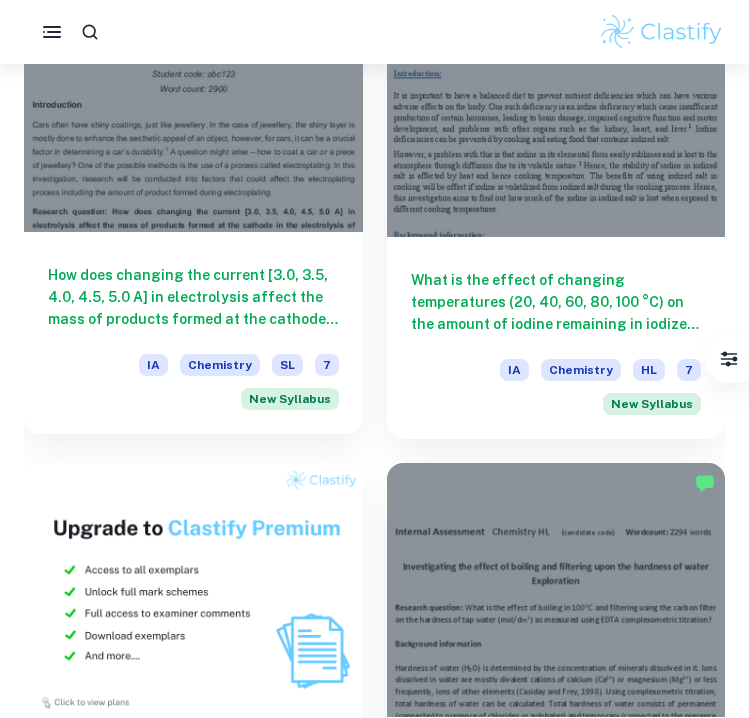 scroll, scrollTop: 1673, scrollLeft: 0, axis: vertical 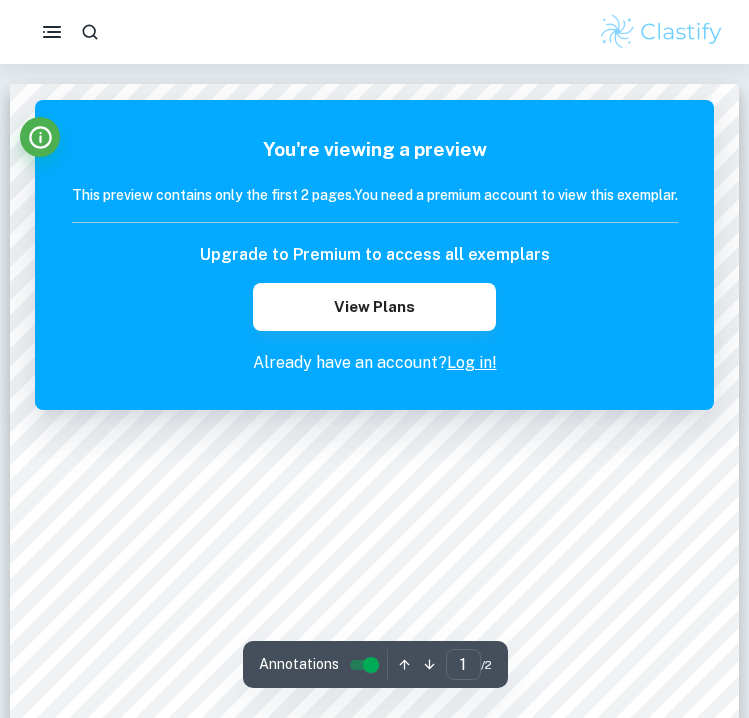 click at bounding box center (374, 32) 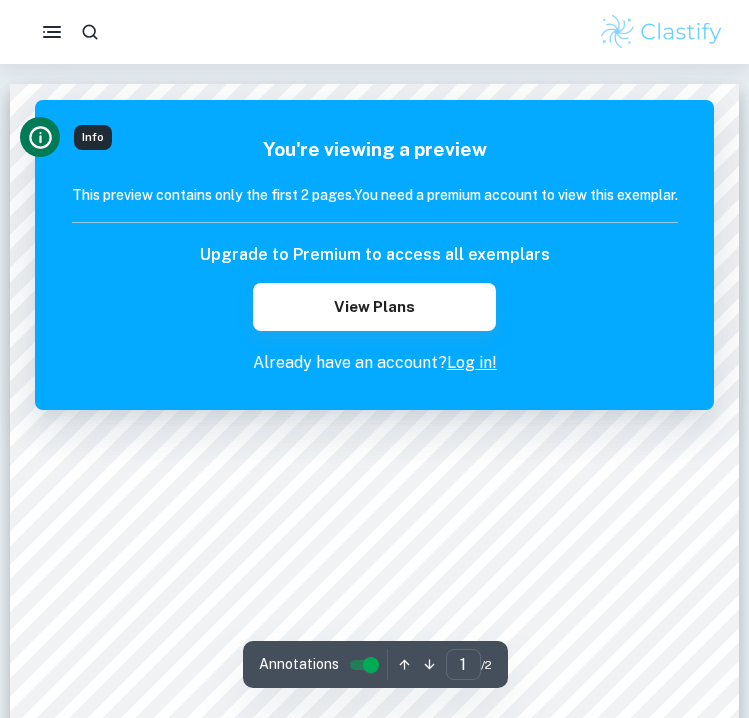 click 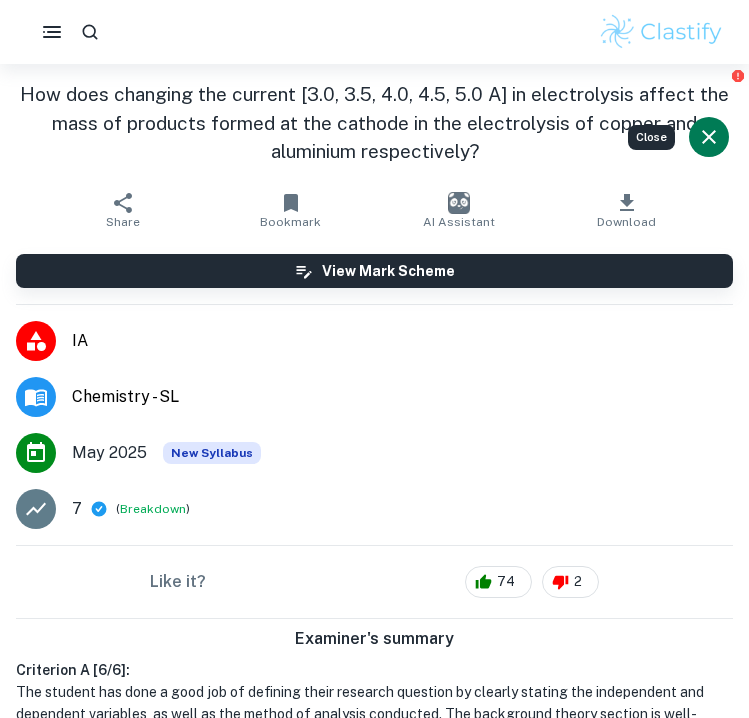 scroll, scrollTop: 0, scrollLeft: 0, axis: both 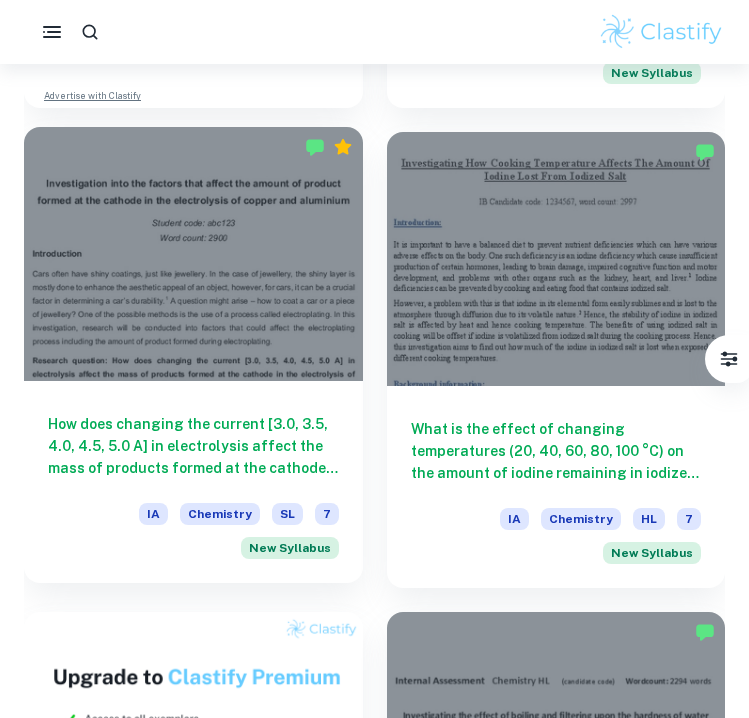 click on "SL" at bounding box center [287, 514] 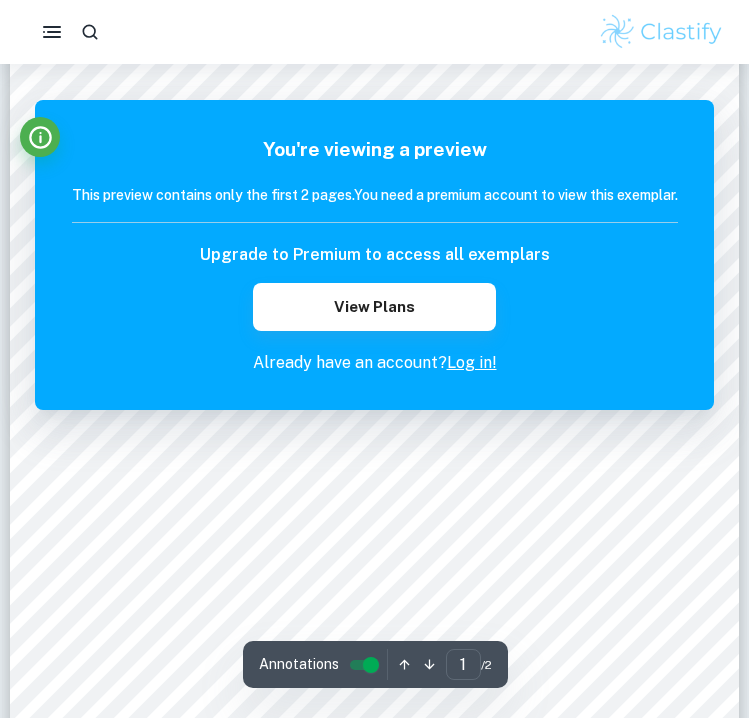 scroll, scrollTop: 306, scrollLeft: 0, axis: vertical 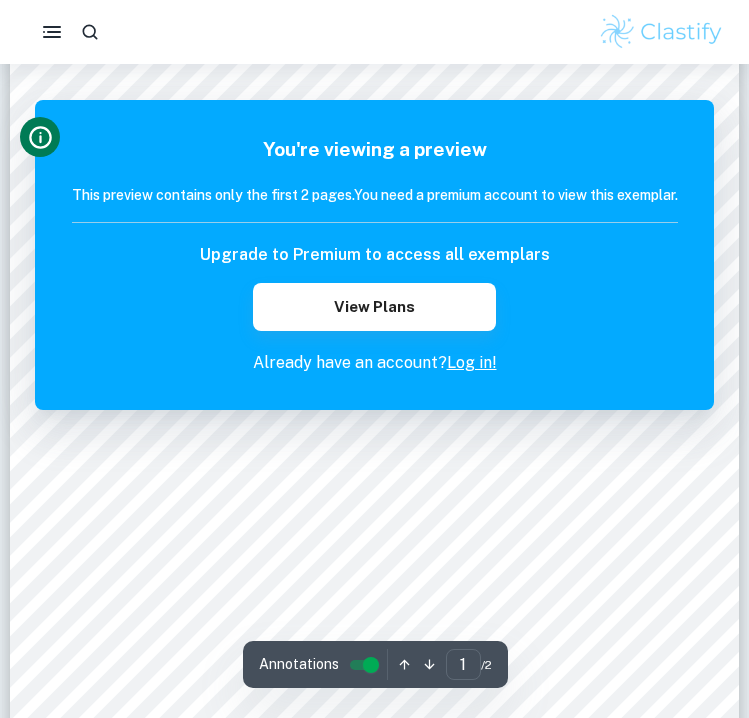click 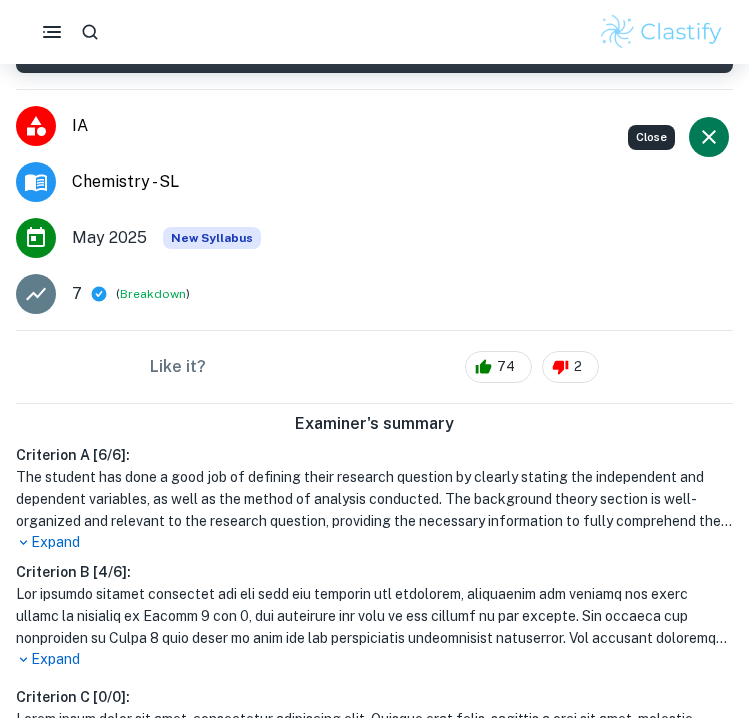 scroll, scrollTop: 188, scrollLeft: 0, axis: vertical 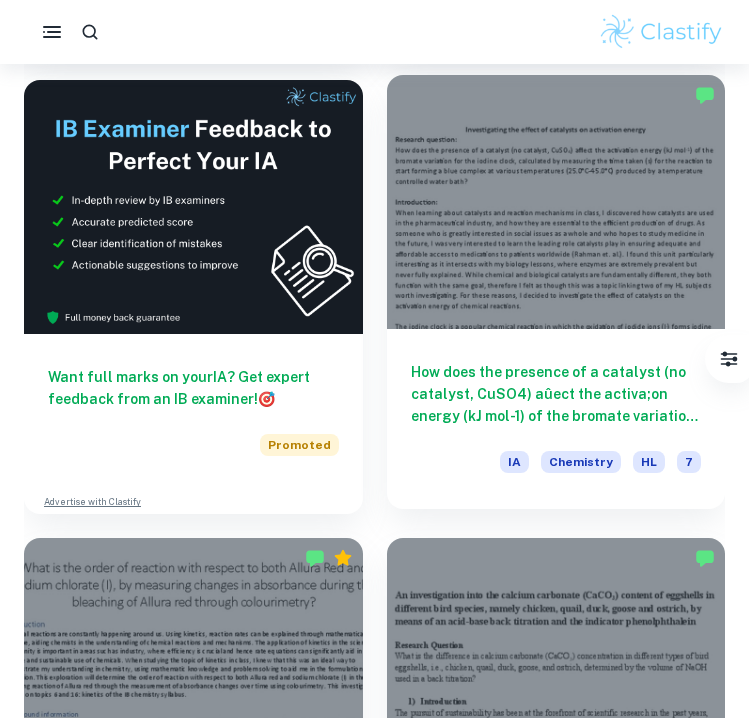 click on "HL" at bounding box center (649, 462) 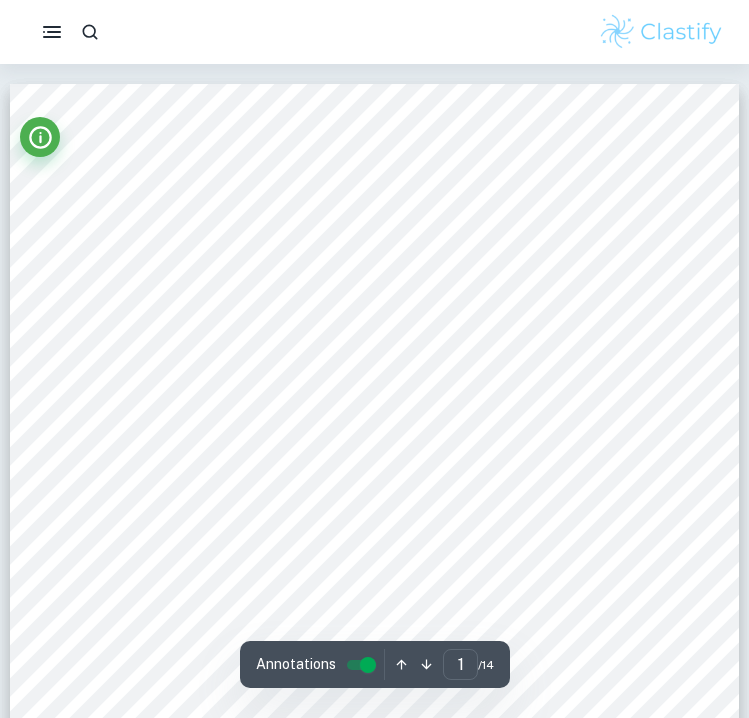 scroll, scrollTop: 0, scrollLeft: 0, axis: both 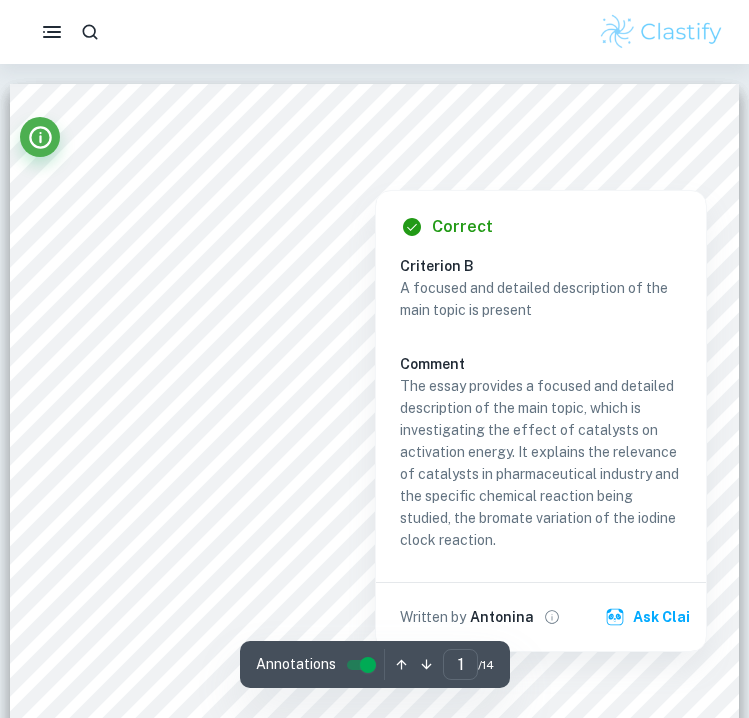 click on "Correct Criterion B A focused and detailed description of the main topic is present Comment The essay provides a focused and detailed description of the main topic, which is investigating the effect of catalysts on activation energy. It explains the relevance of catalysts in pharmaceutical industry and the specific chemical reaction being studied, the bromate variation of the iodine clock reaction. Written by [NAME] [LAST]" at bounding box center [541, 416] 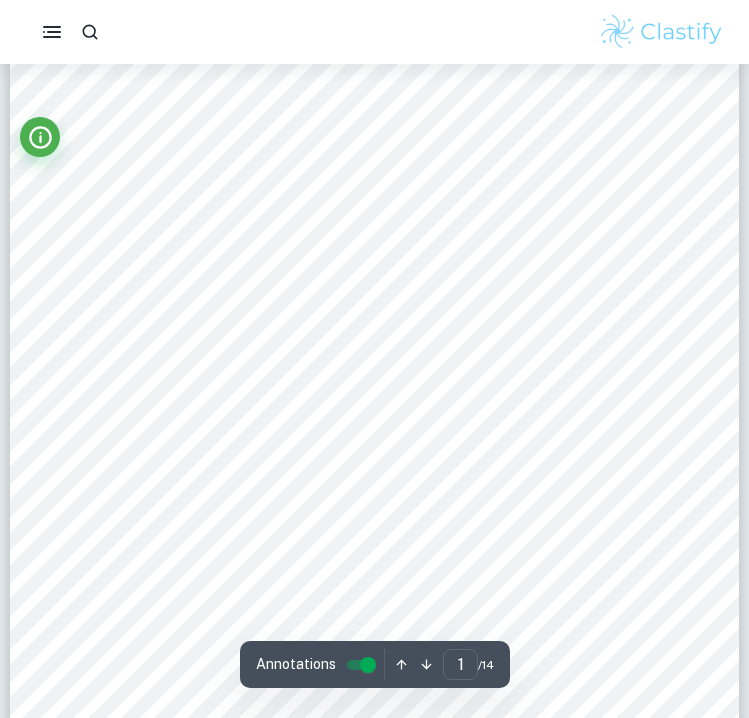 scroll, scrollTop: 118, scrollLeft: 0, axis: vertical 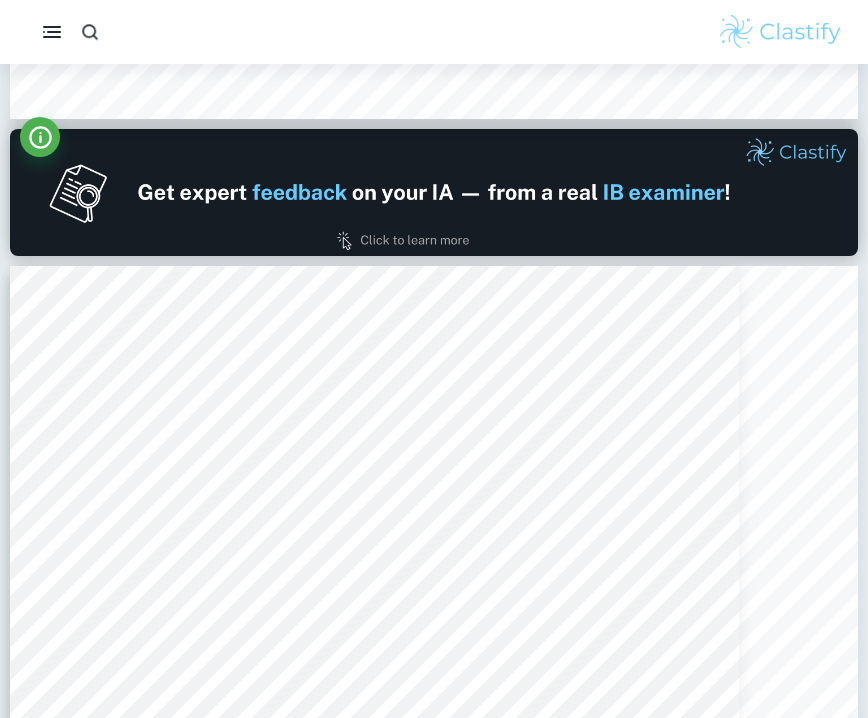 click 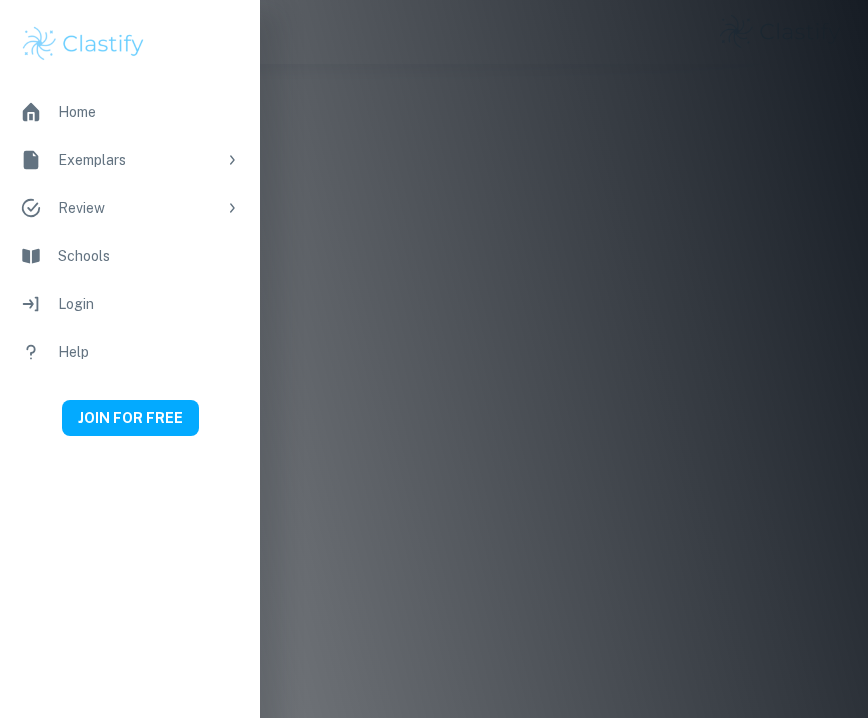 click at bounding box center (434, 359) 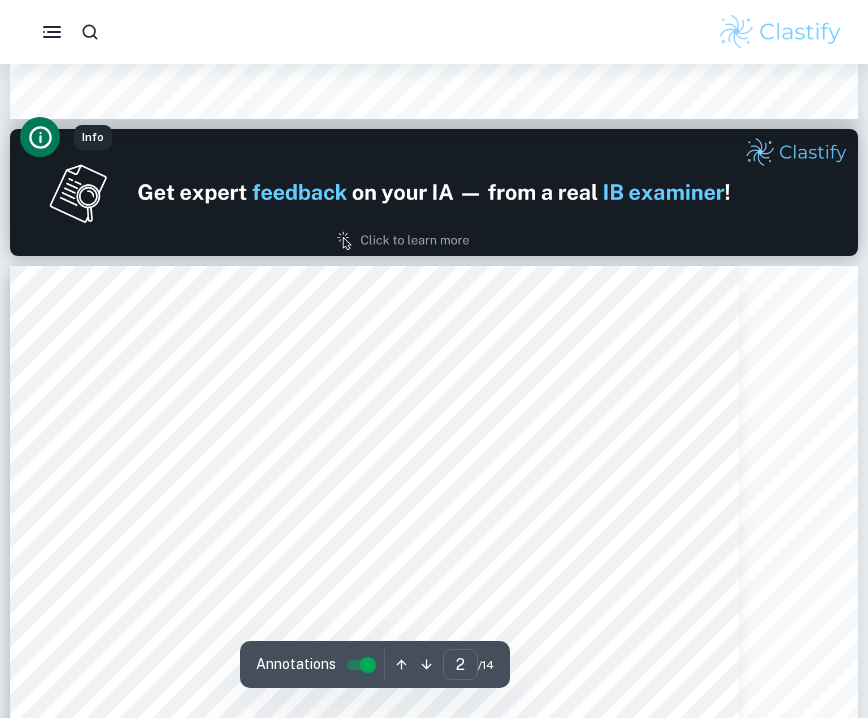 click 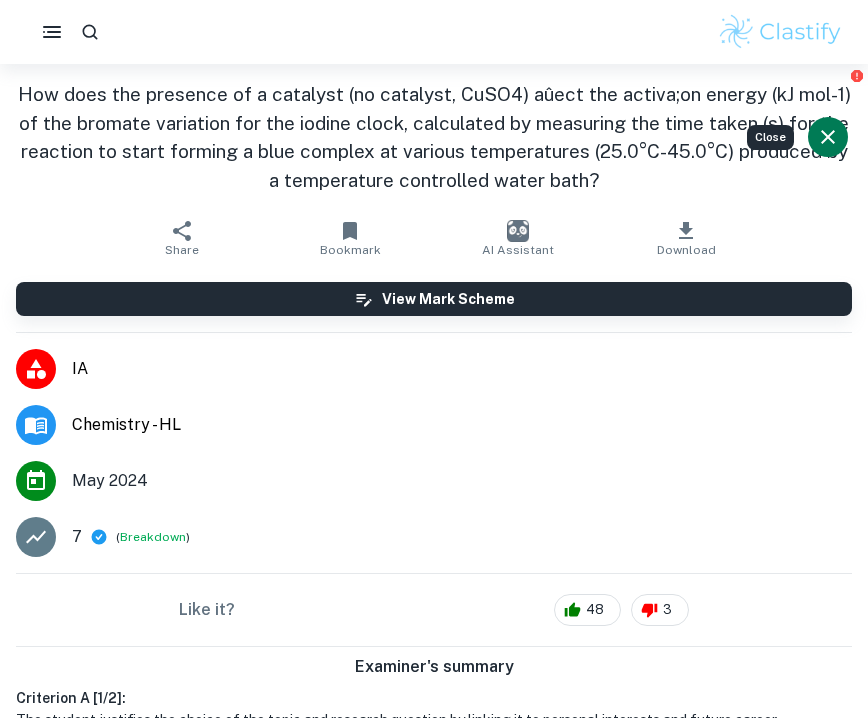 scroll, scrollTop: 0, scrollLeft: 0, axis: both 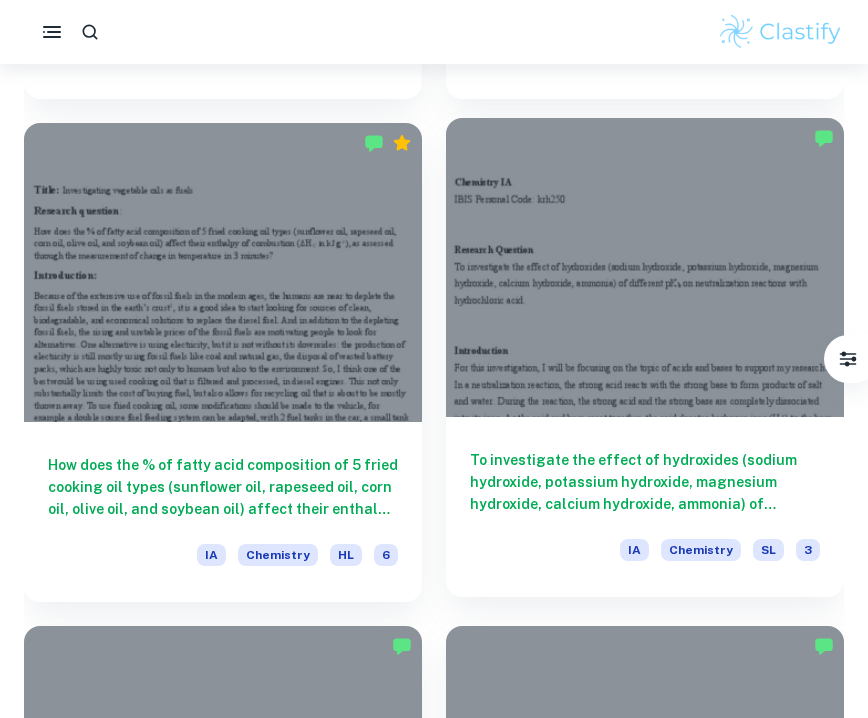 click on "To investigate the effect of hydroxides (sodium hydroxide, potassium hydroxide, magnesium hydroxide, calcium hydroxide, ammonia) of different pKb on neutralization reactions with hydrochloric acid." at bounding box center [645, 482] 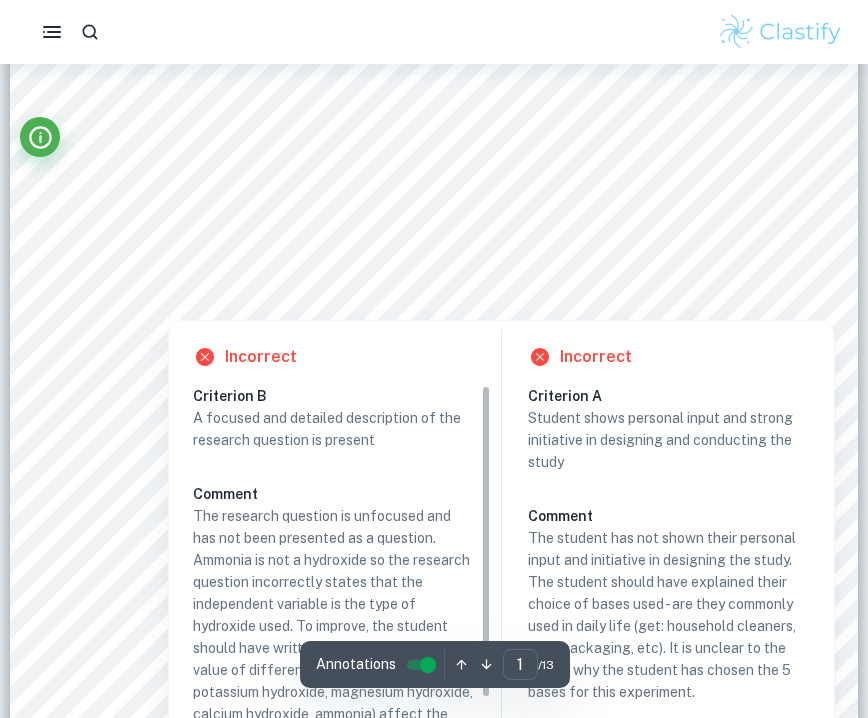 scroll, scrollTop: 105, scrollLeft: 0, axis: vertical 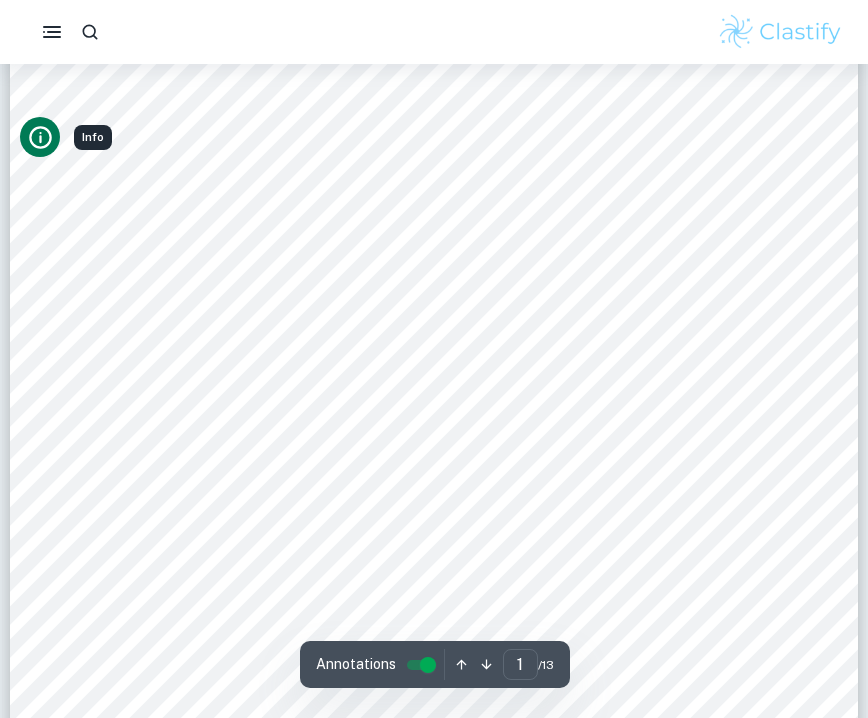 click 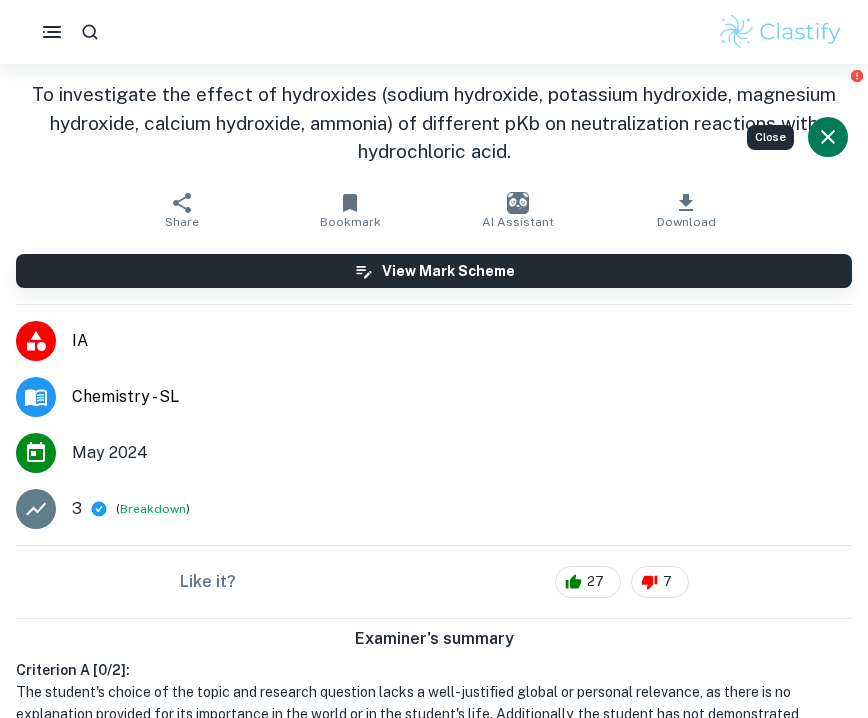 scroll, scrollTop: 0, scrollLeft: 0, axis: both 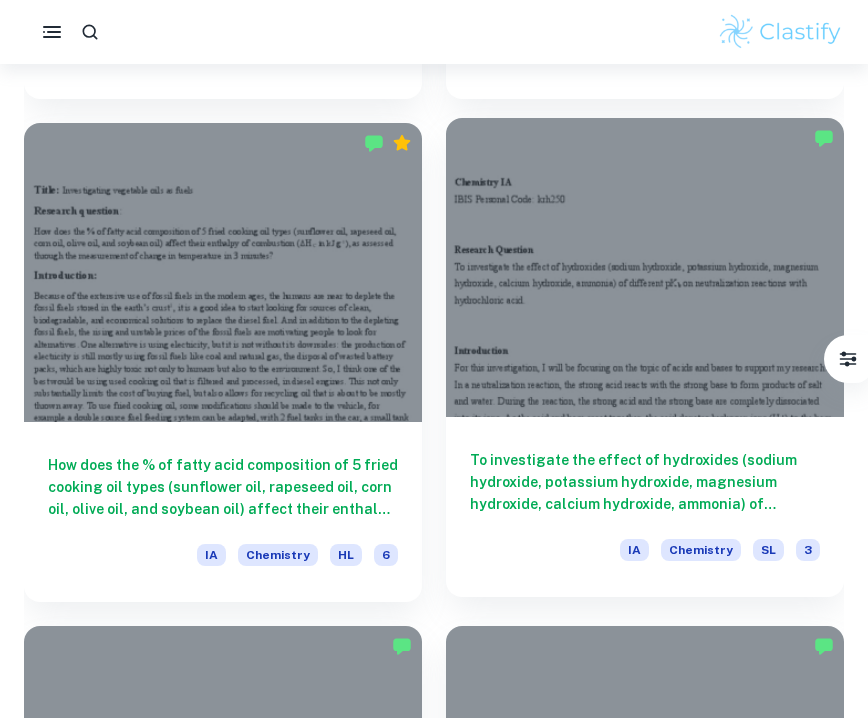 click at bounding box center [645, 267] 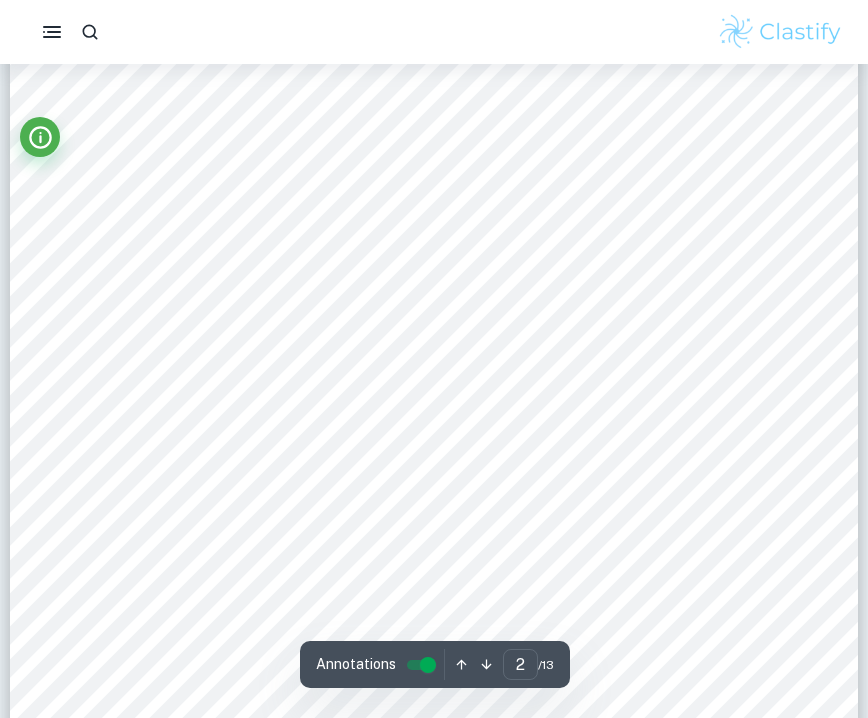 scroll, scrollTop: 1295, scrollLeft: 0, axis: vertical 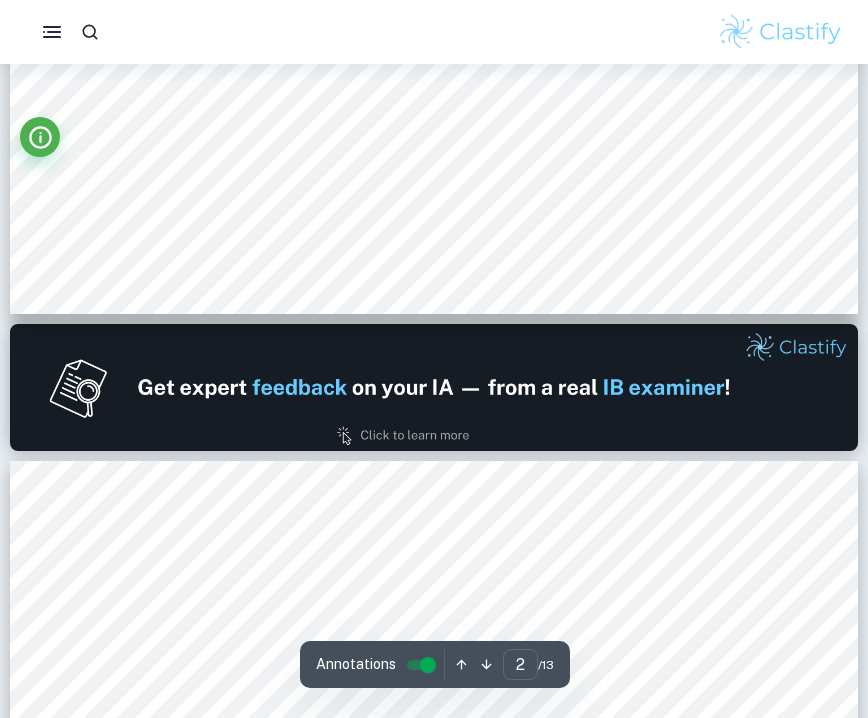 type on "1" 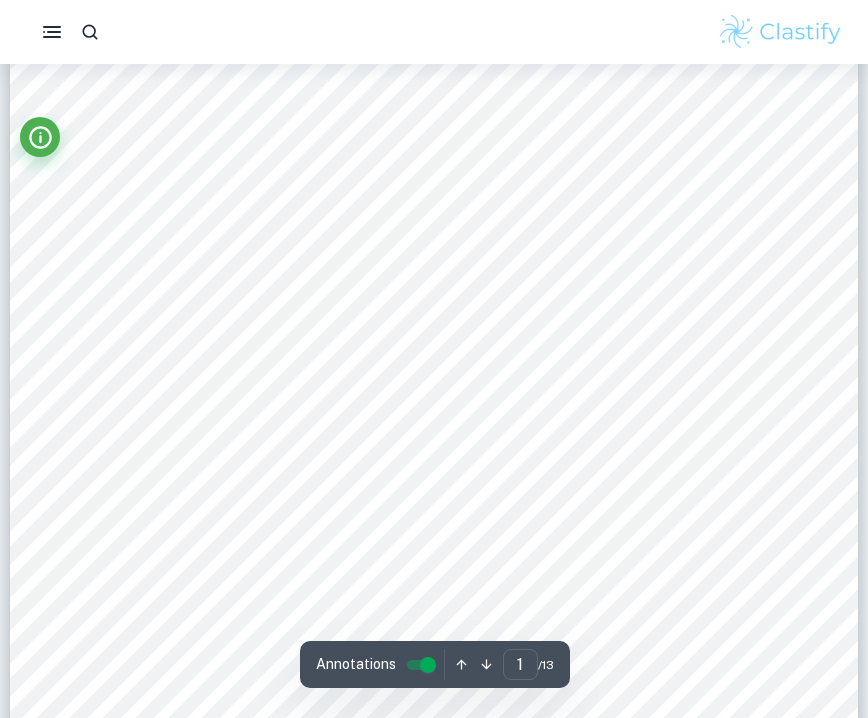 scroll, scrollTop: 164, scrollLeft: 0, axis: vertical 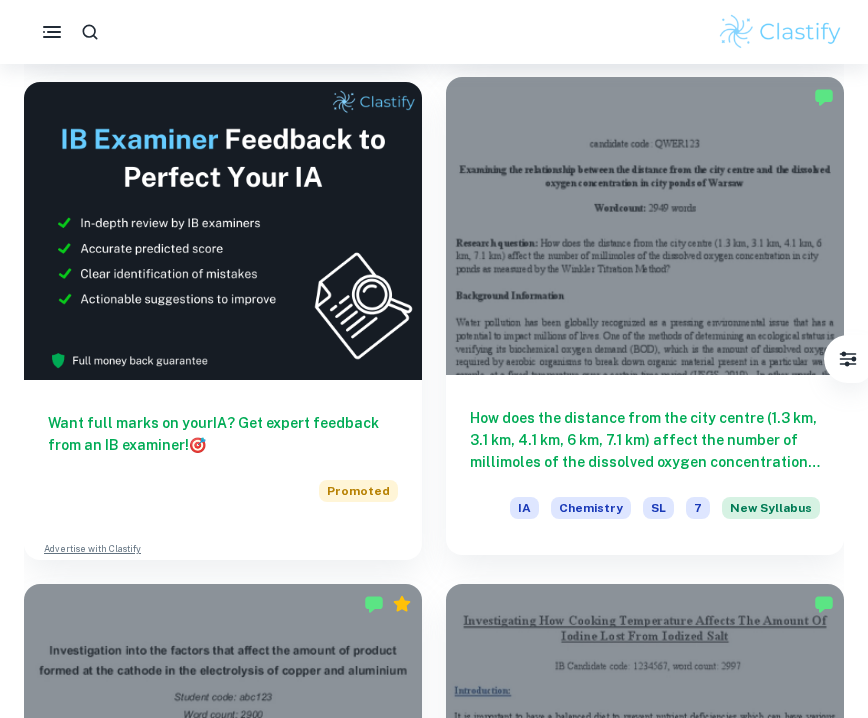 click on "How does the distance from the city centre (1.3 km, 3.1 km, 4.1 km, 6 km, 7.1 km) affect the number of millimoles of the dissolved oxygen concentration in city ponds as measured by the Winkler Titration Method?" at bounding box center (645, 440) 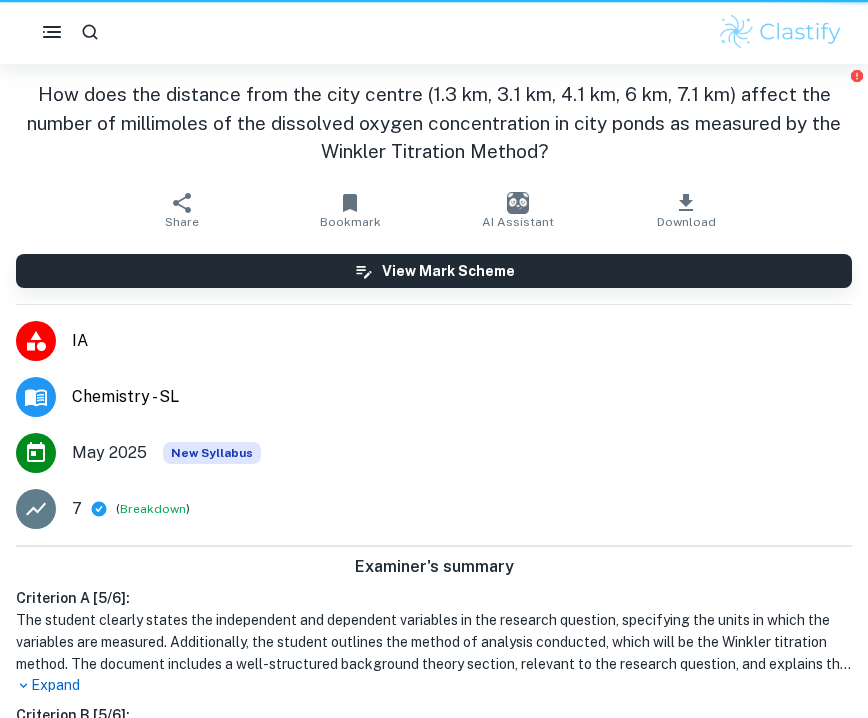 scroll, scrollTop: 0, scrollLeft: 0, axis: both 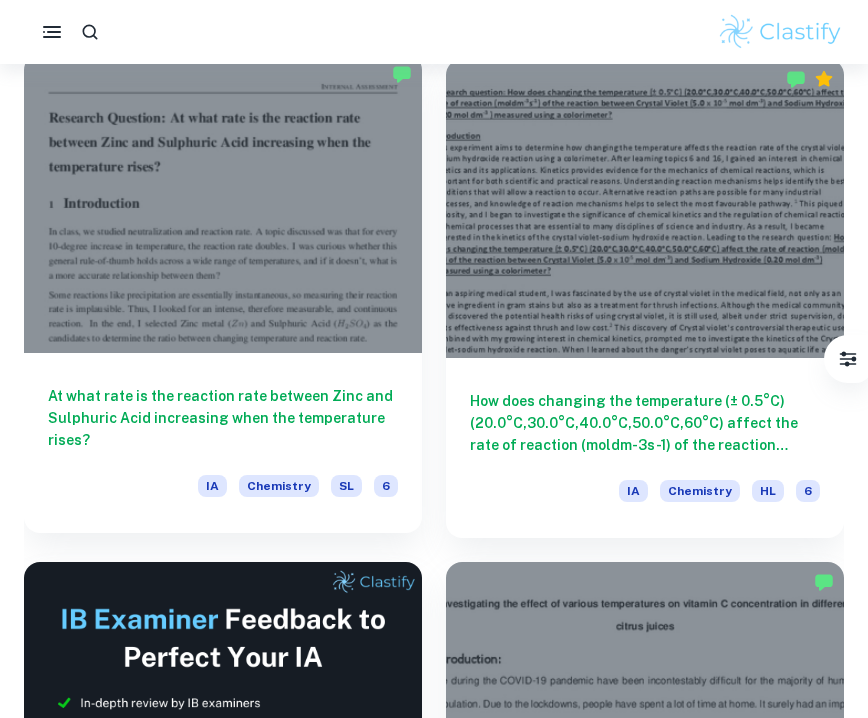 click on "SL" at bounding box center (346, 486) 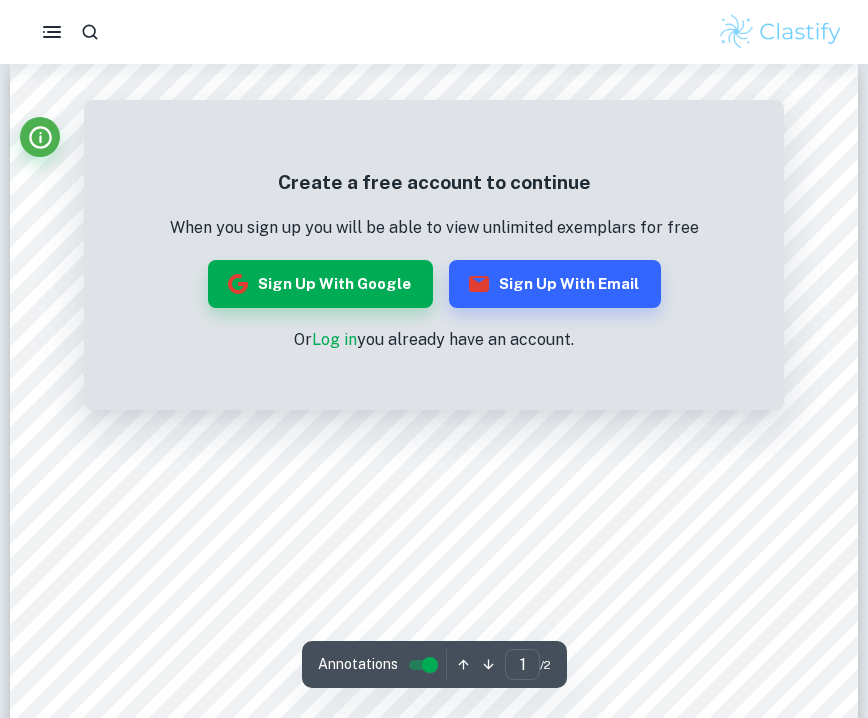 scroll, scrollTop: 21, scrollLeft: 0, axis: vertical 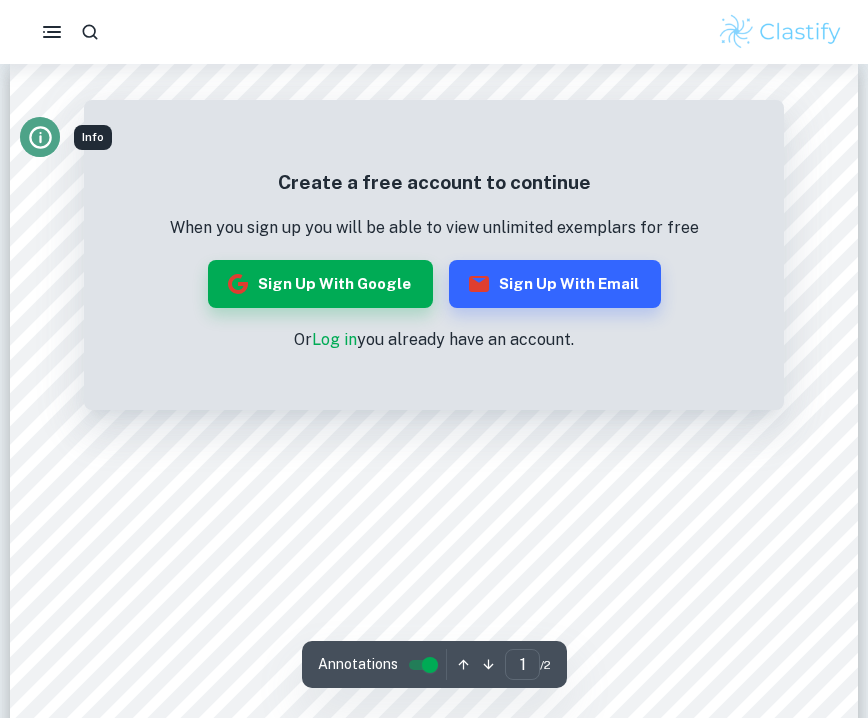 click 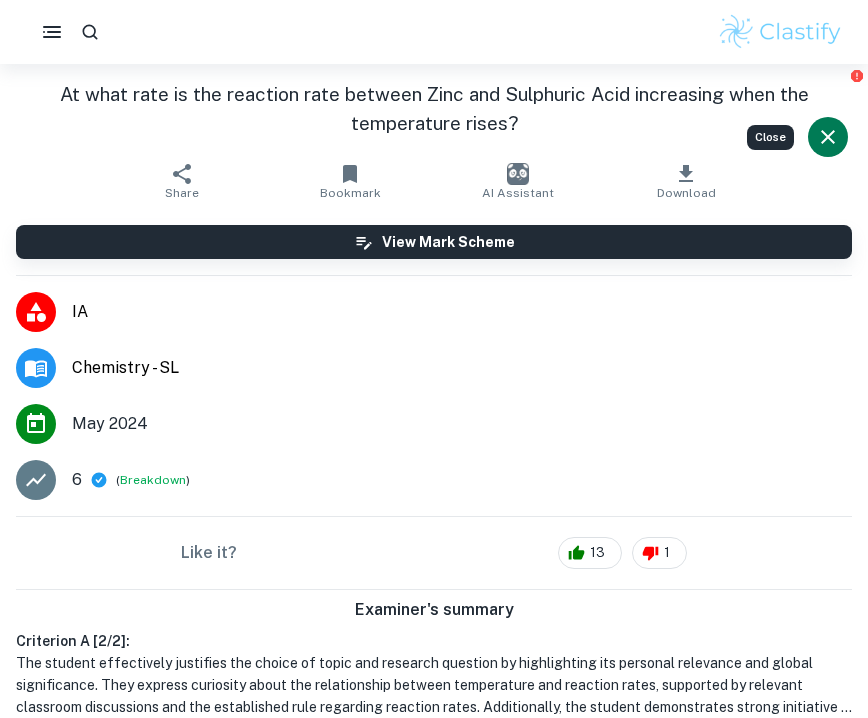 scroll, scrollTop: 0, scrollLeft: 0, axis: both 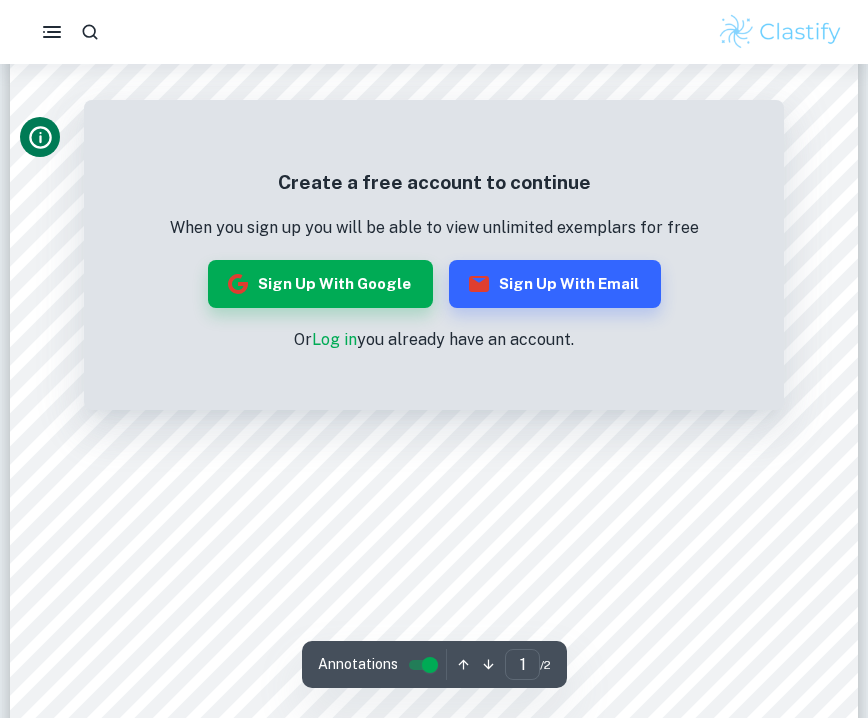 click 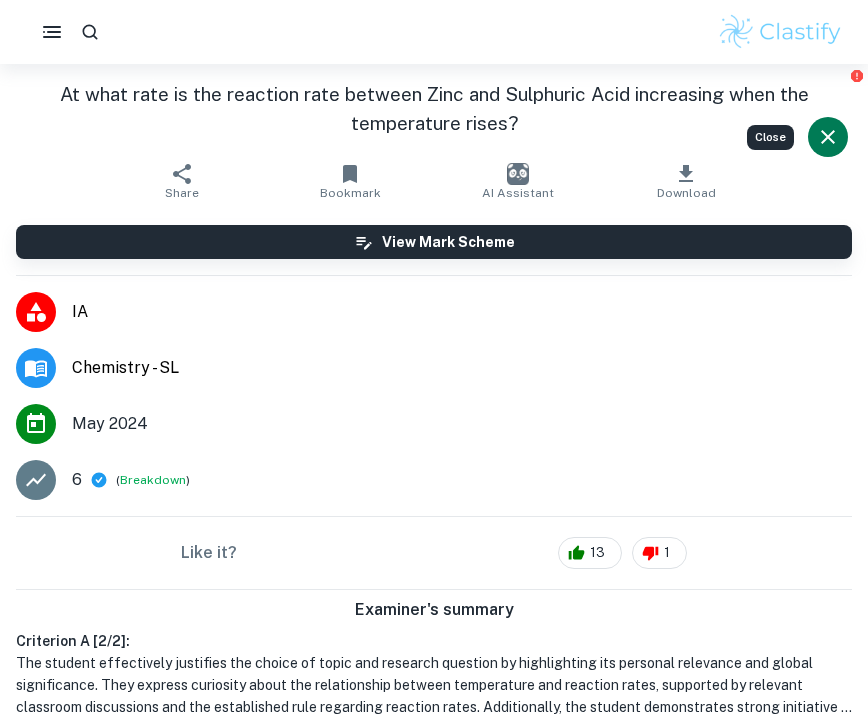 scroll, scrollTop: 0, scrollLeft: 0, axis: both 